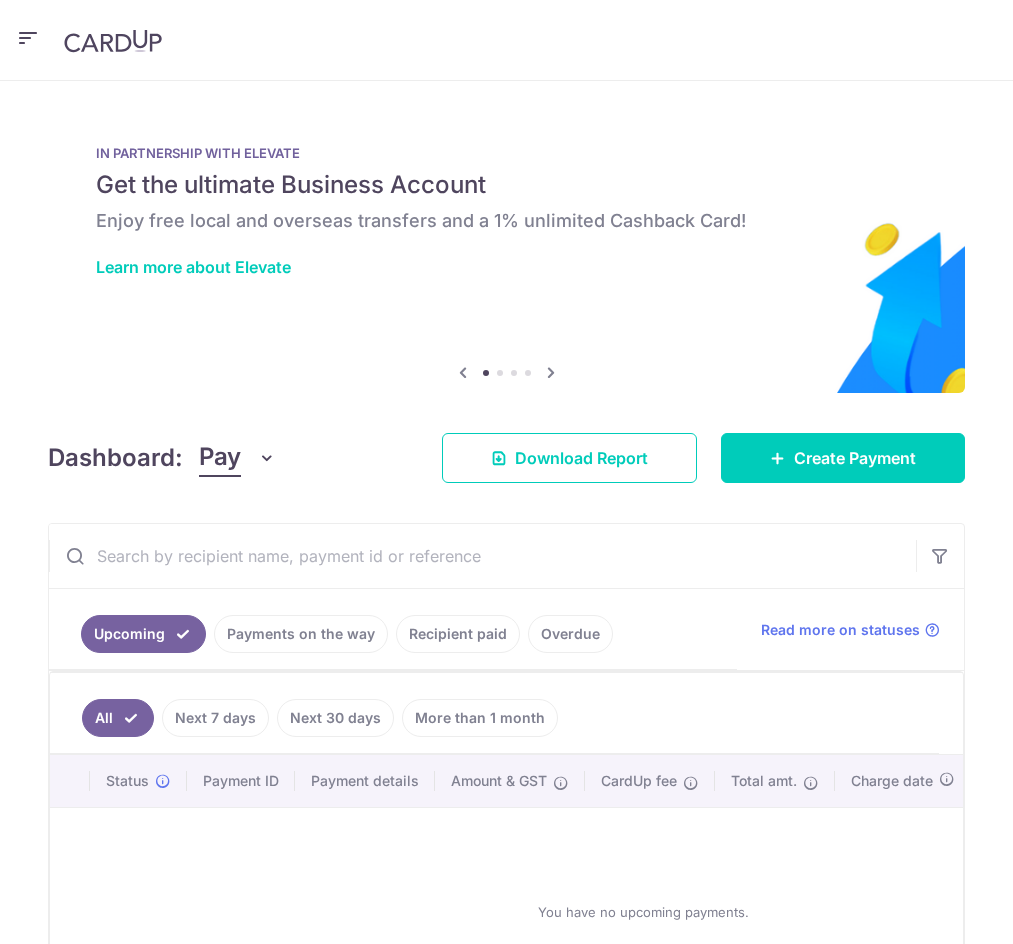 scroll, scrollTop: 0, scrollLeft: 0, axis: both 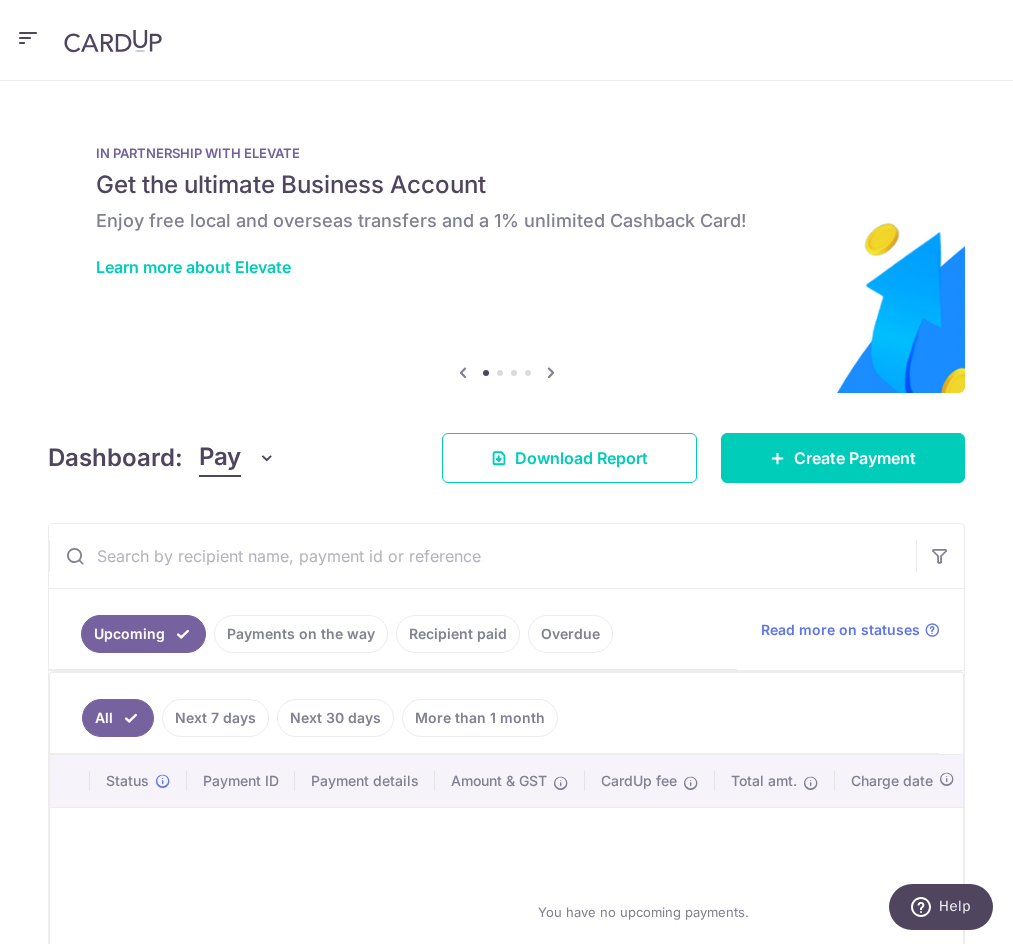 click on "Payment Requests" at bounding box center (-126, 441) 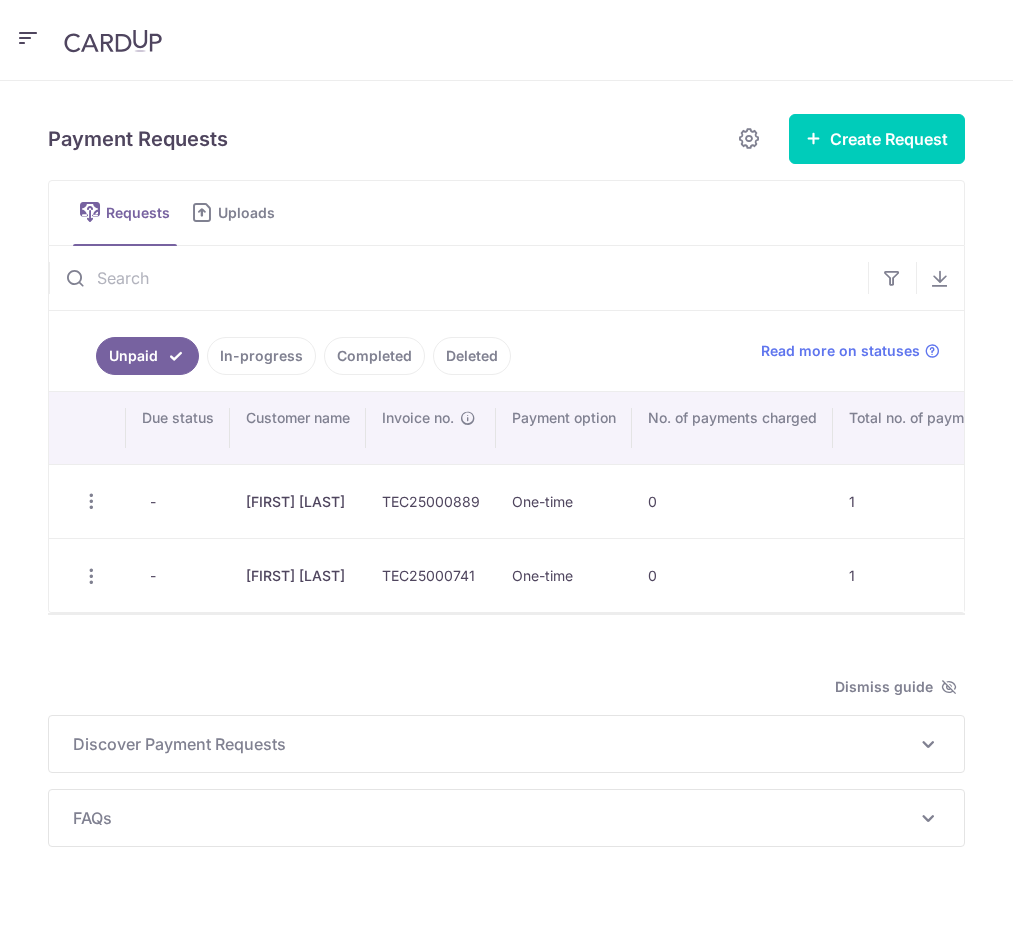 scroll, scrollTop: 0, scrollLeft: 0, axis: both 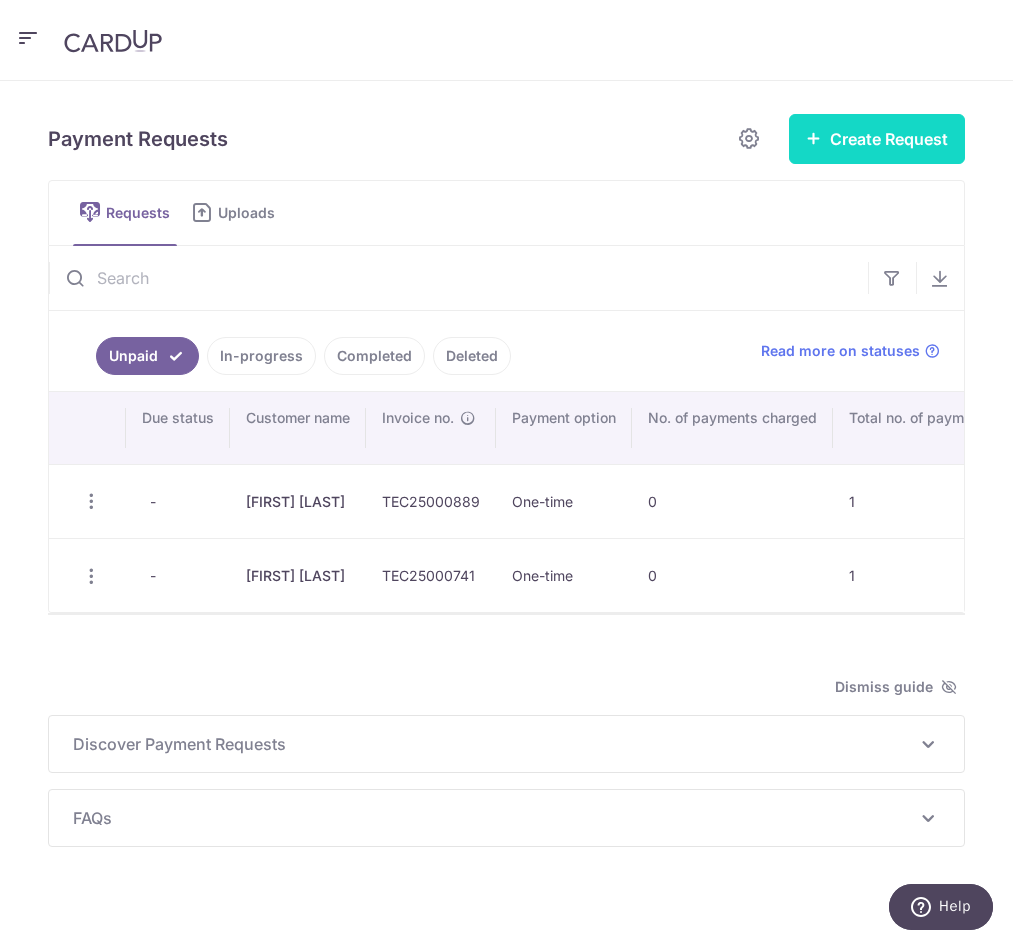 click on "Create Request" at bounding box center (877, 139) 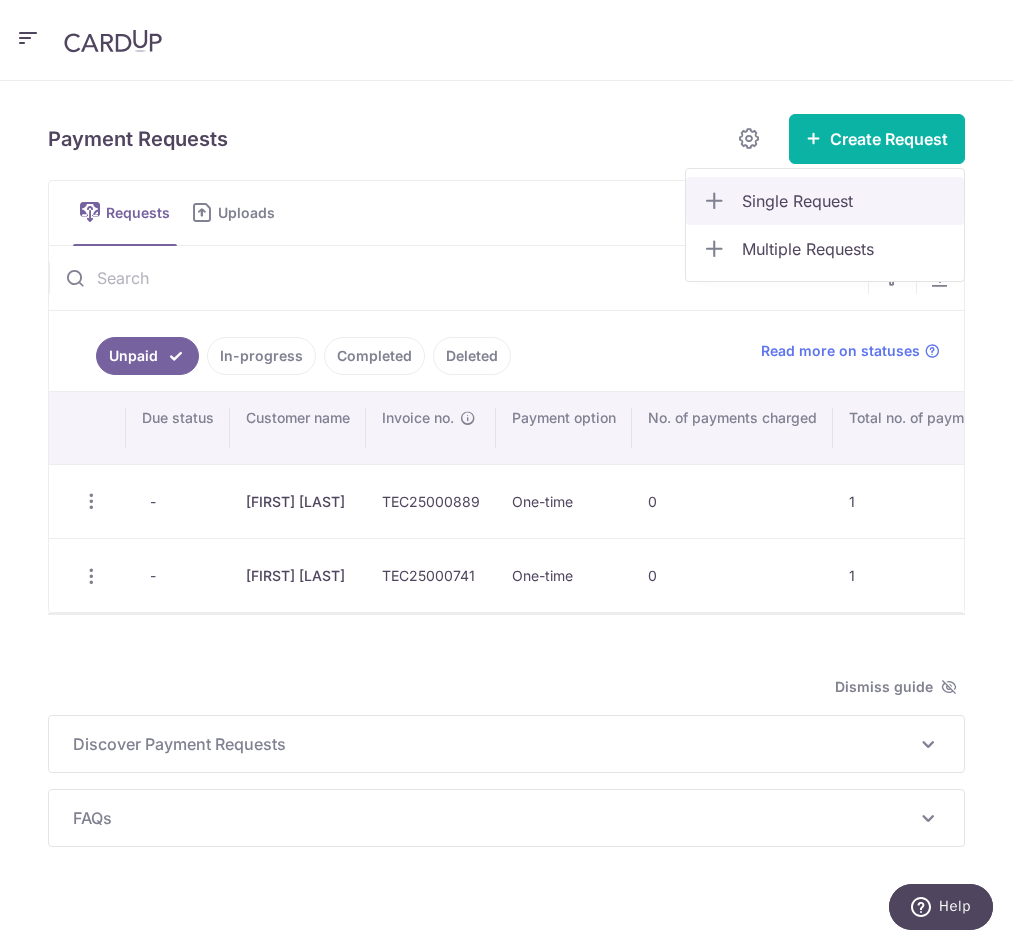 click on "Single Request" at bounding box center (845, 201) 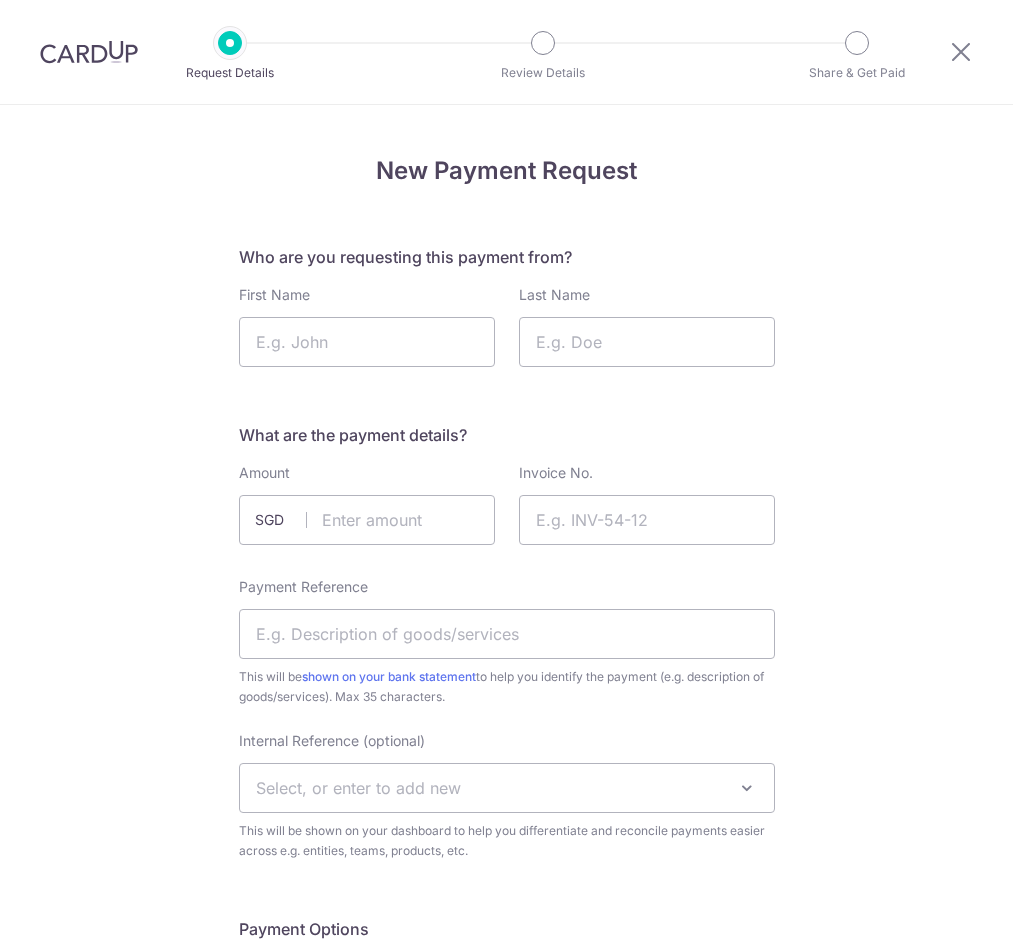 scroll, scrollTop: 0, scrollLeft: 0, axis: both 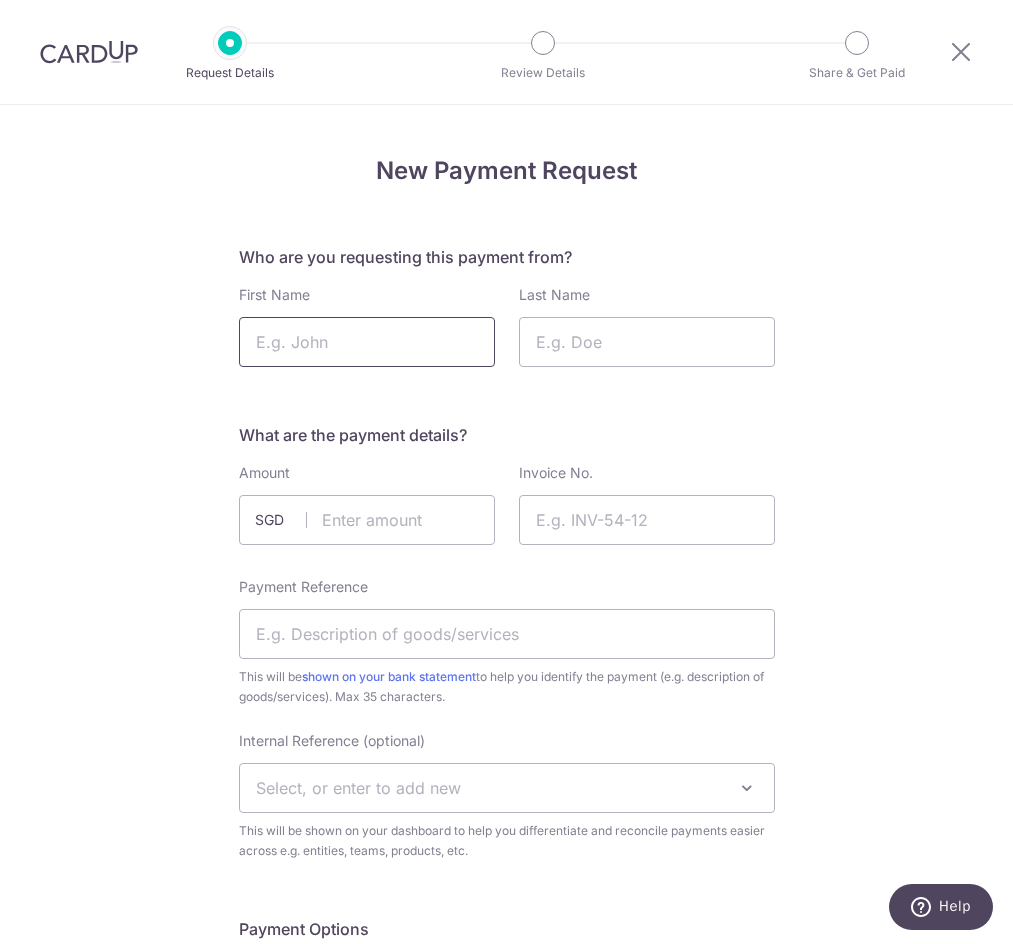 click on "First Name" at bounding box center [367, 342] 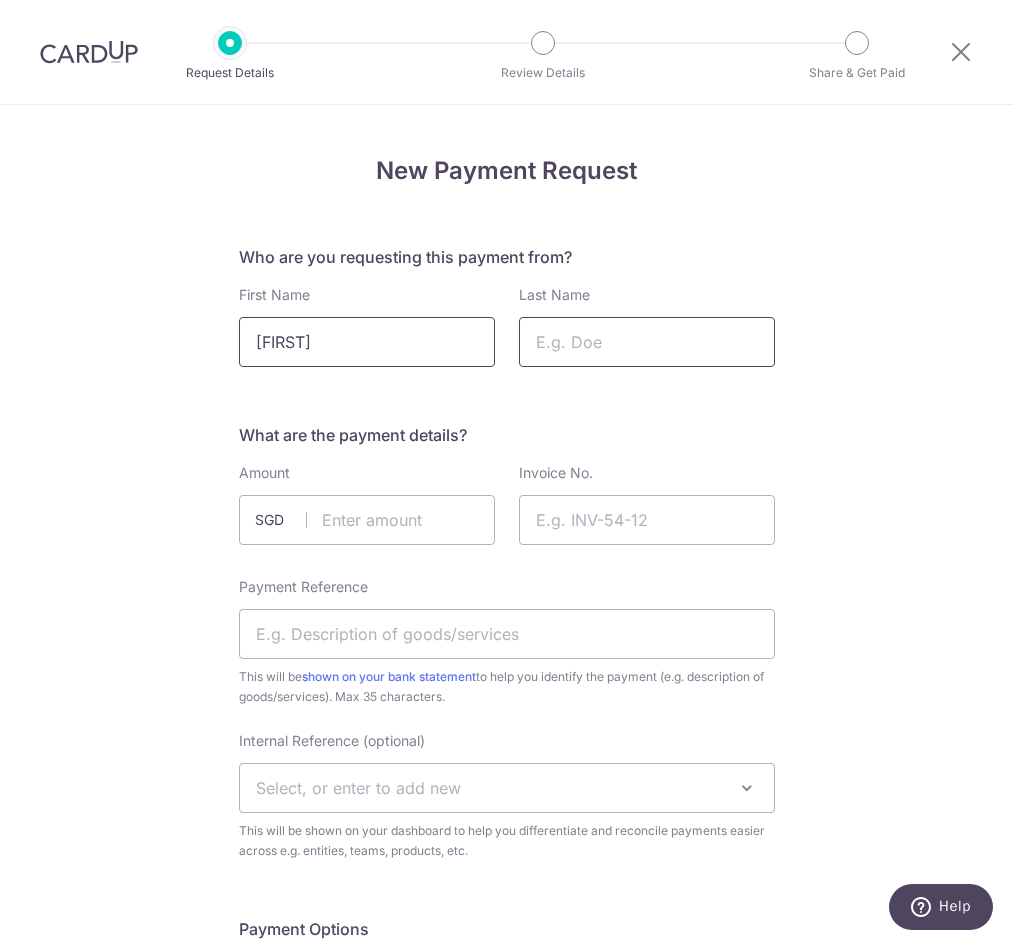 type on "[FIRST]" 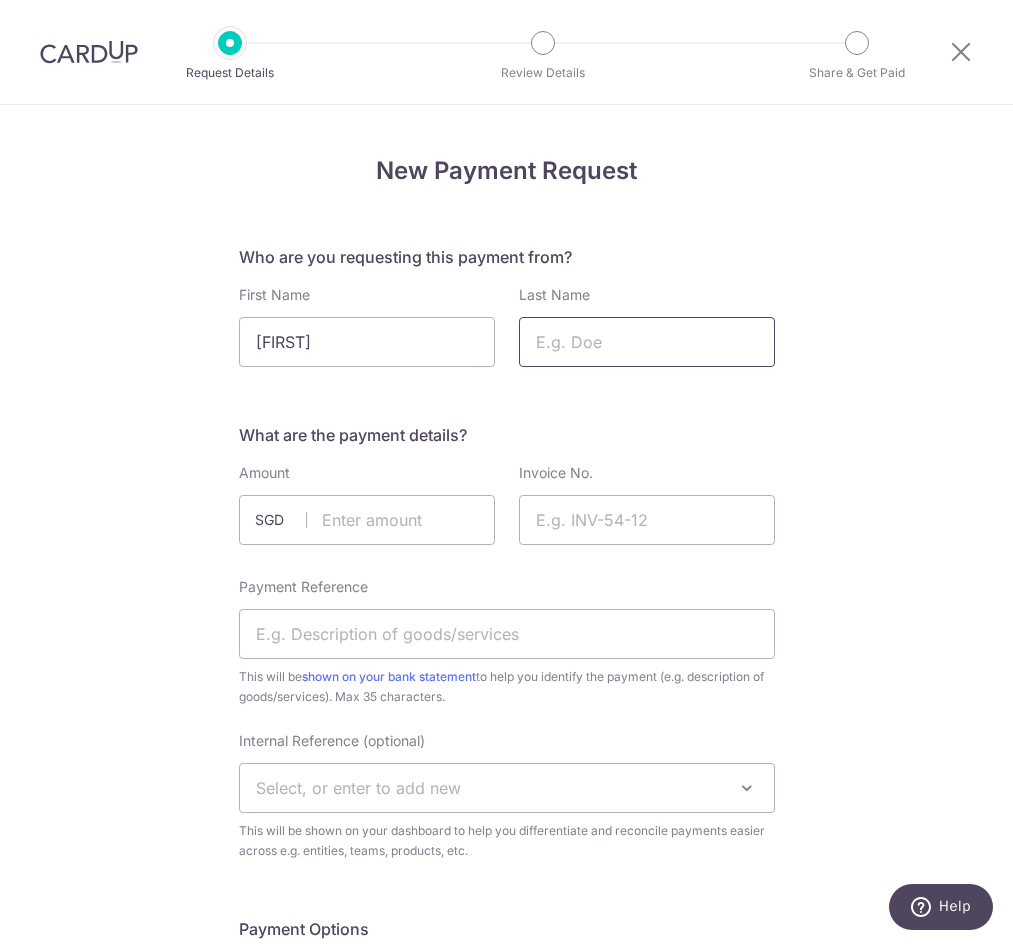 click on "Last Name" at bounding box center (647, 342) 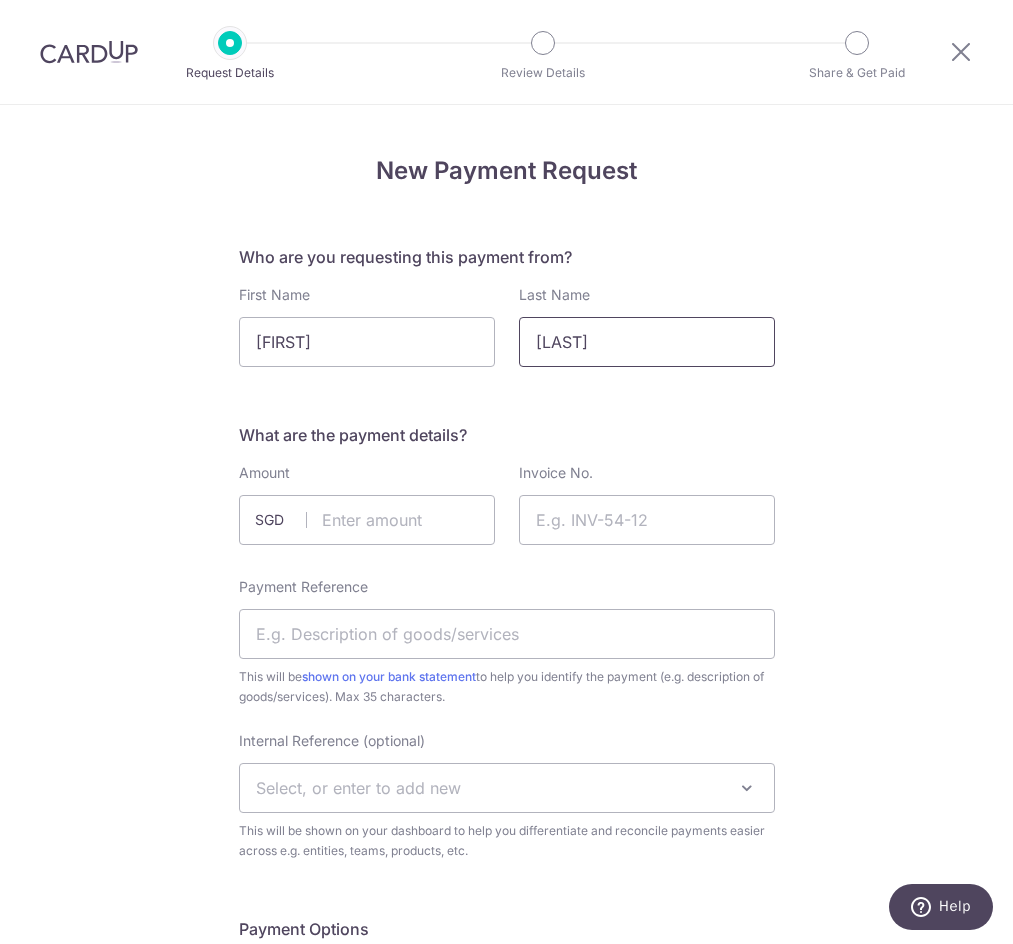 type on "[LAST]" 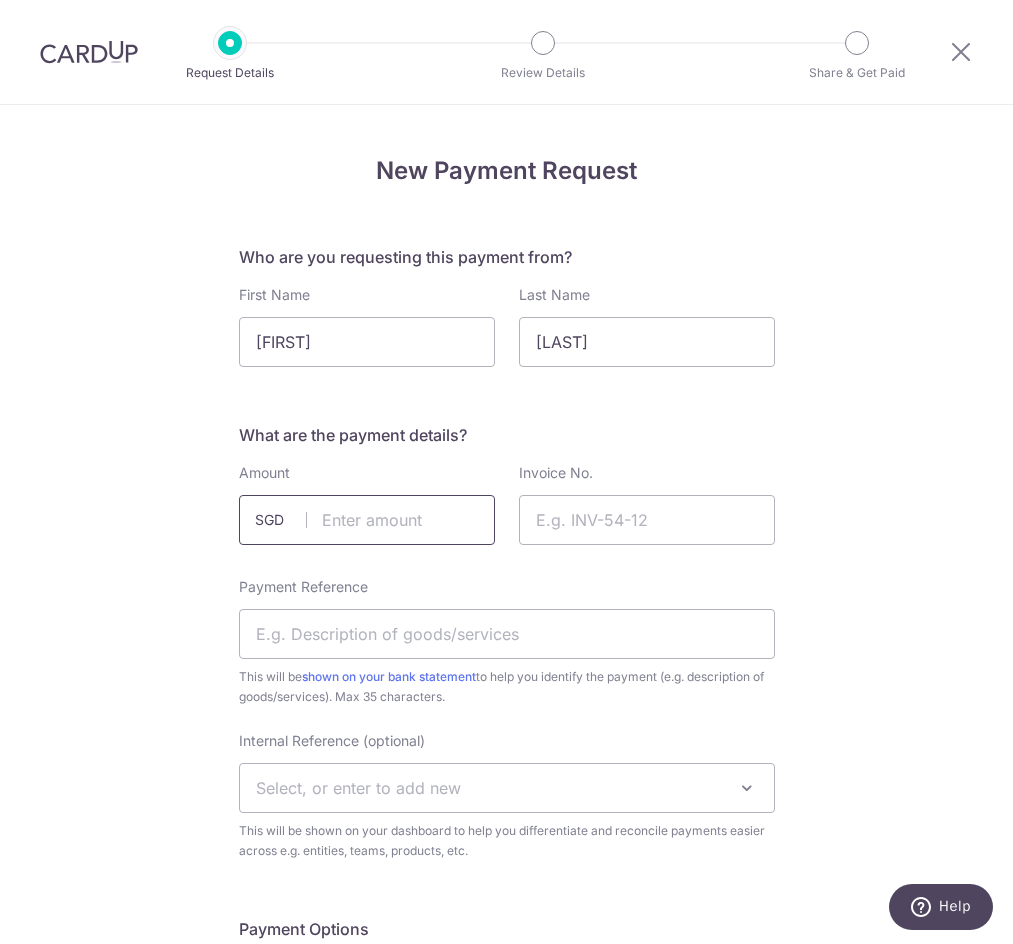 click at bounding box center [367, 520] 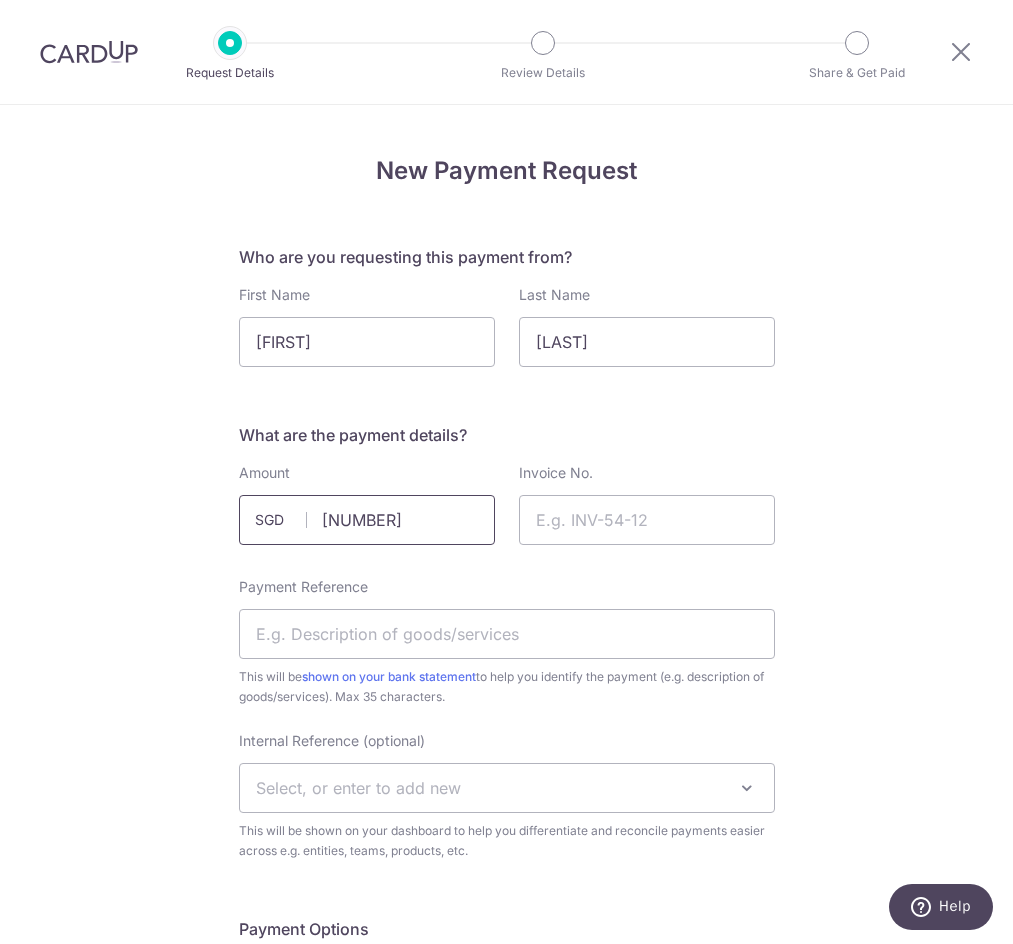 type on "[NUMBER]" 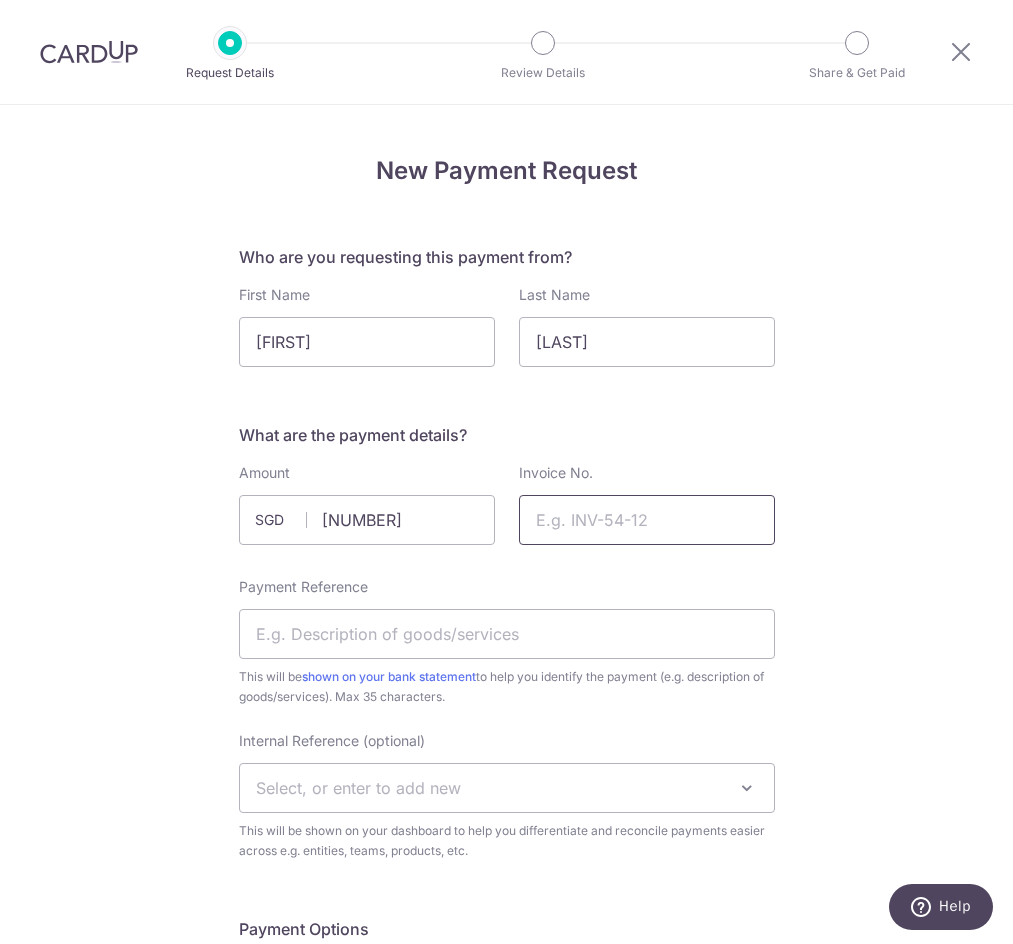 click on "Invoice No." at bounding box center [647, 520] 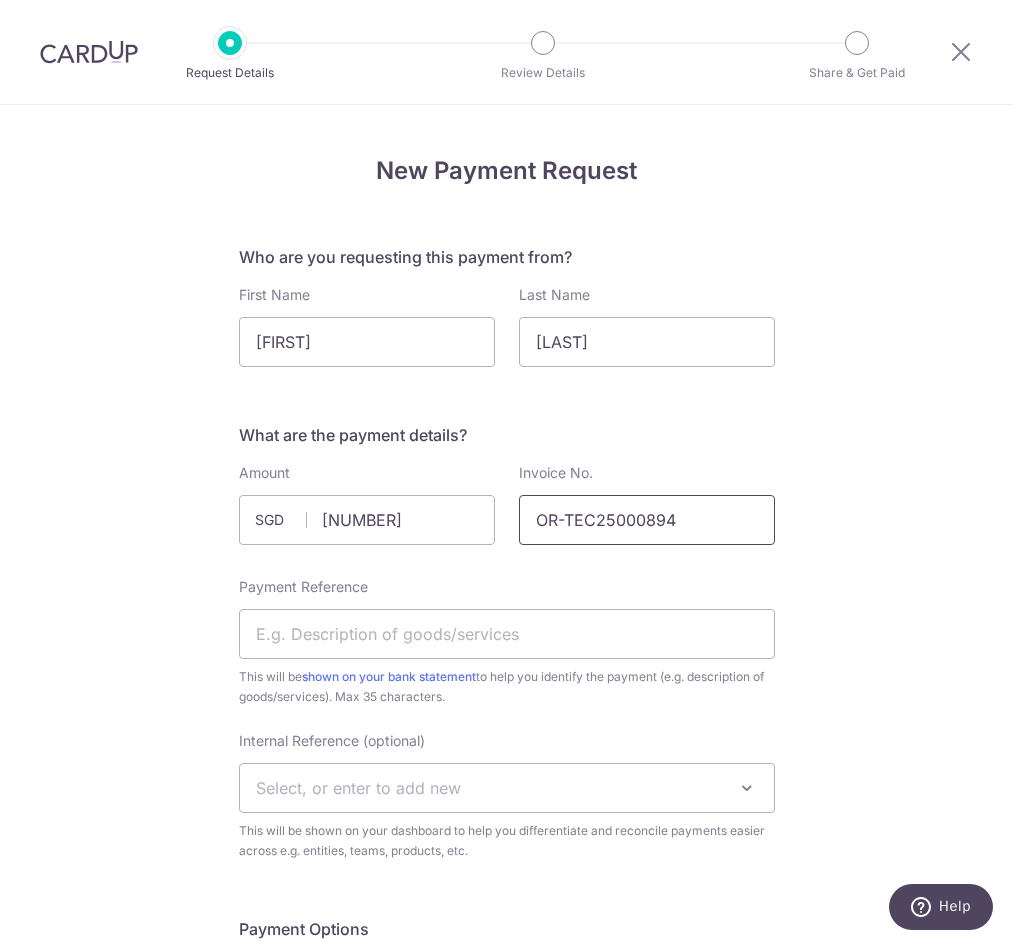 type on "OR-TEC25000894" 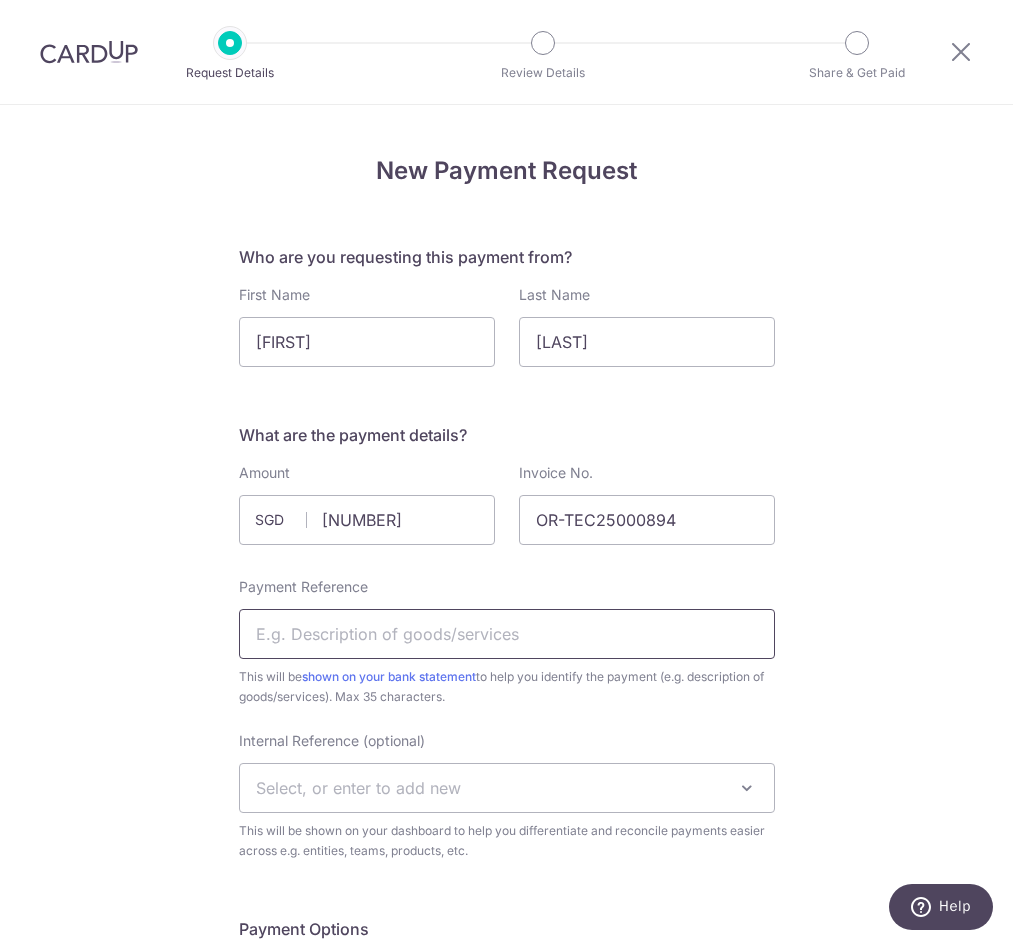 click on "Payment Reference" at bounding box center (507, 634) 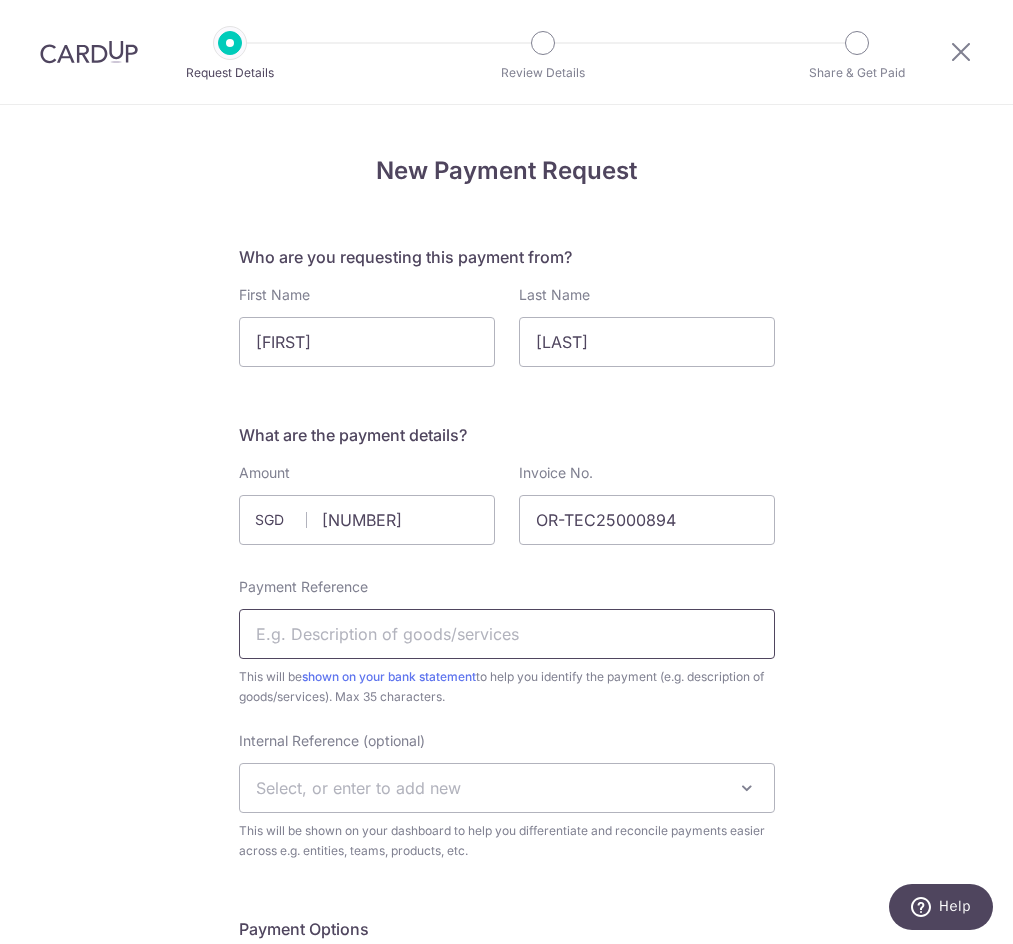 click on "Payment Reference" at bounding box center [507, 634] 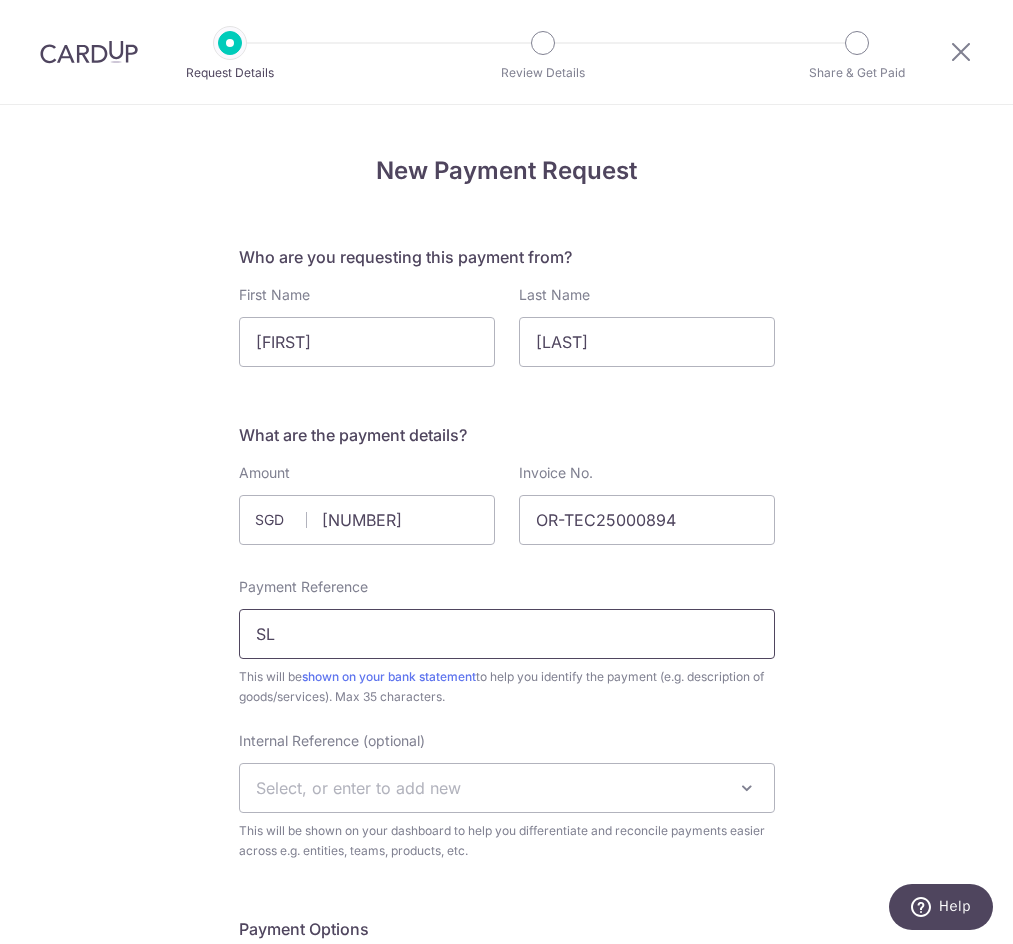 type on "S" 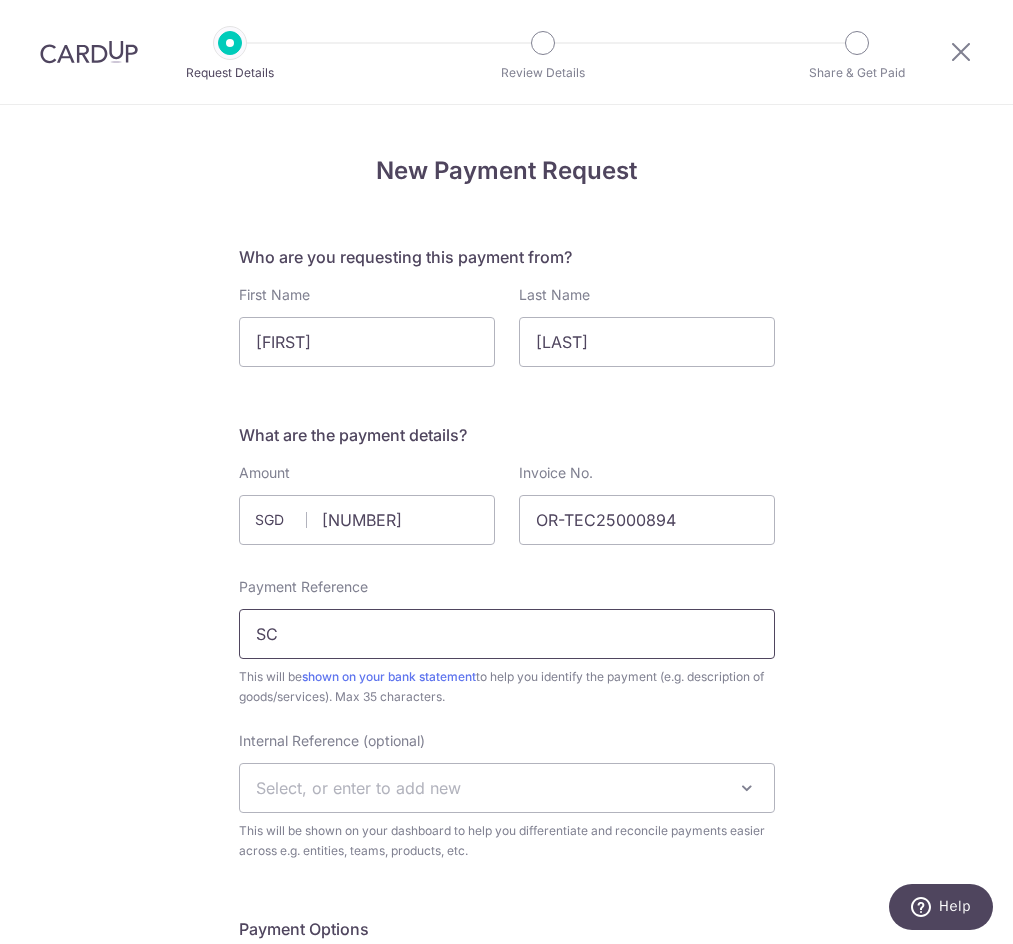 type on "S" 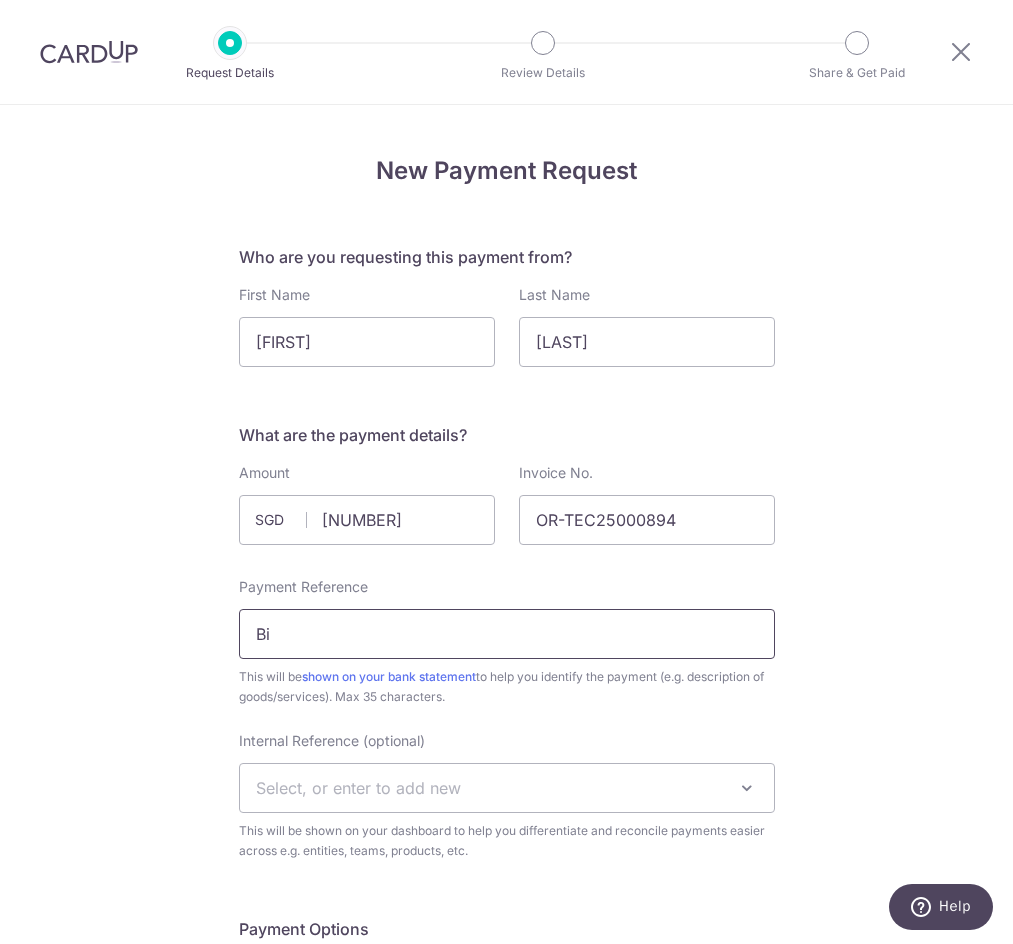 type on "B" 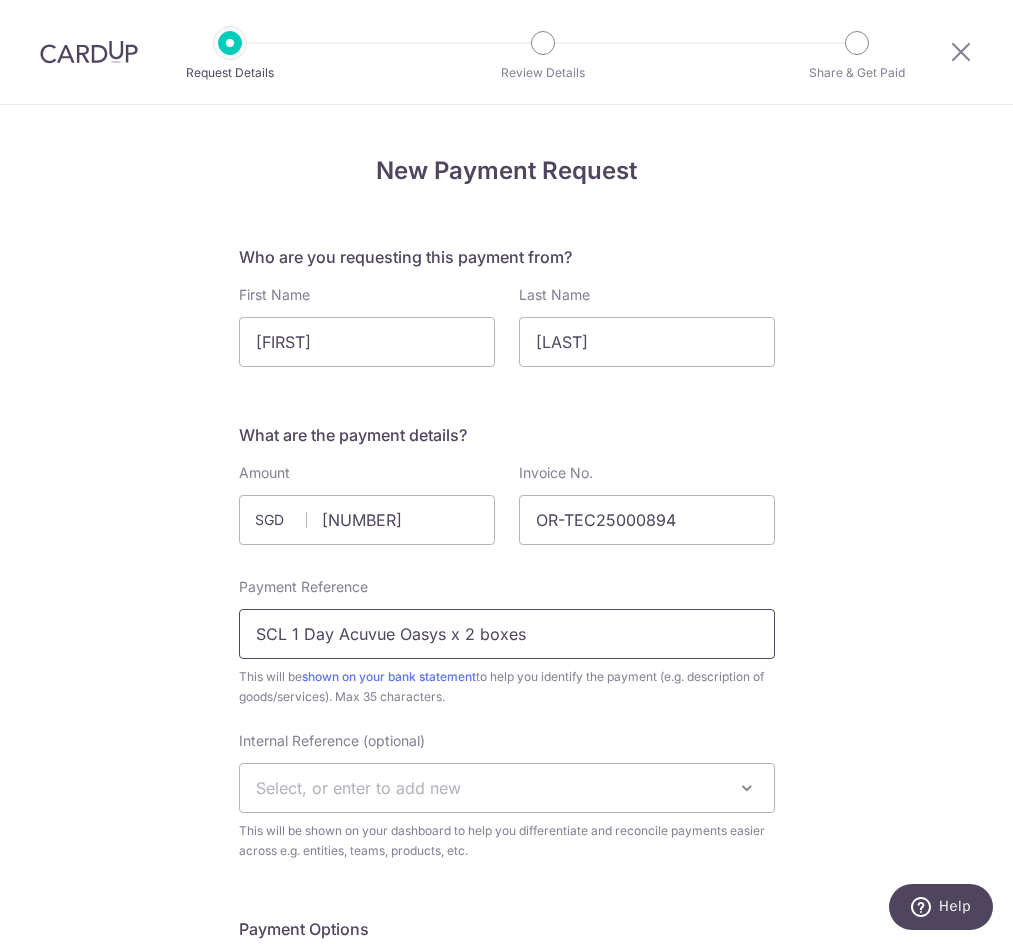 click on "SCL 1 Day Acuvue Oasys x 2 boxes" at bounding box center (507, 634) 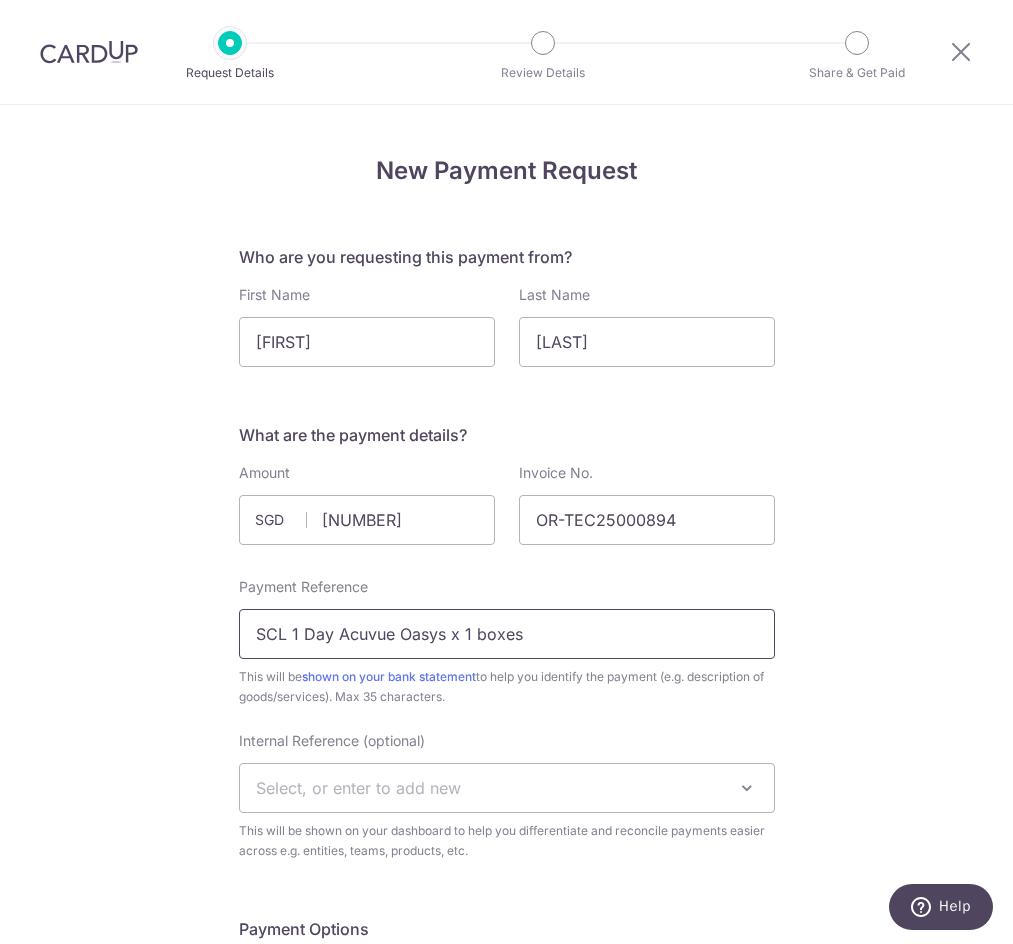 click on "SCL 1 Day Acuvue Oasys x 1 boxes" at bounding box center (507, 634) 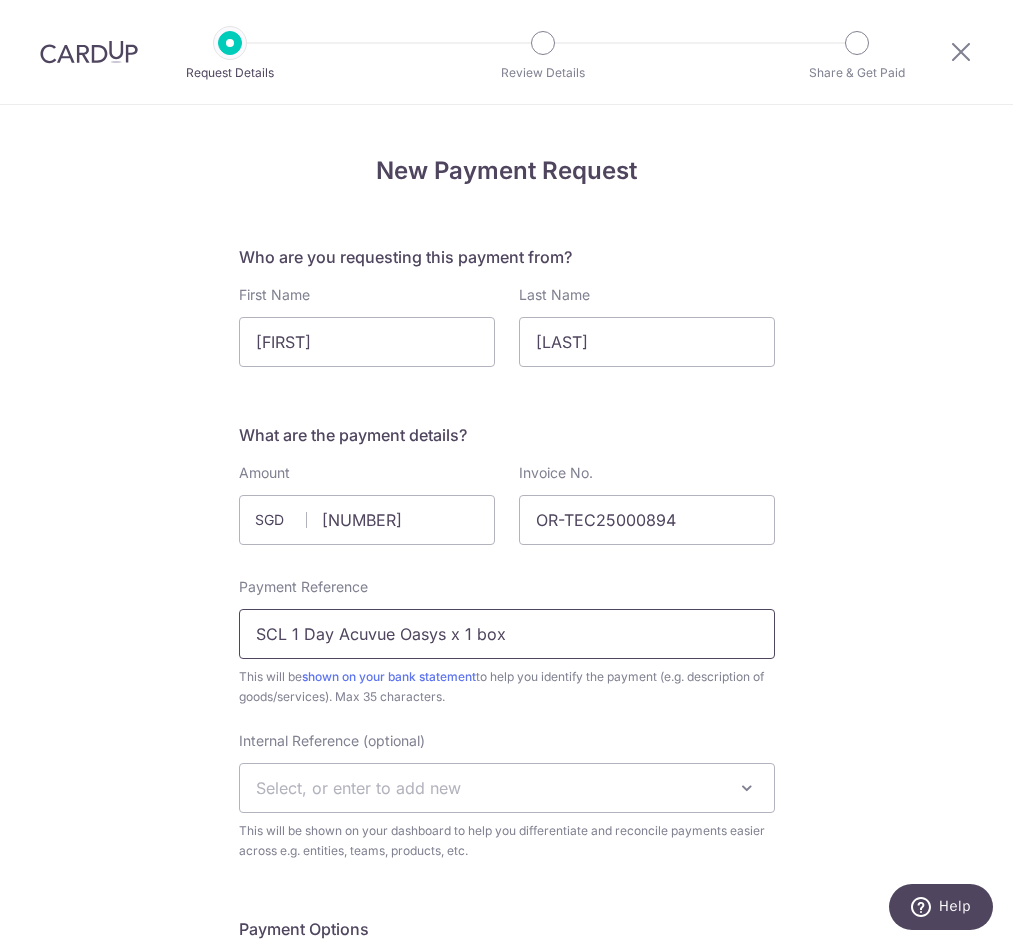 drag, startPoint x: 288, startPoint y: 622, endPoint x: 441, endPoint y: 625, distance: 153.0294 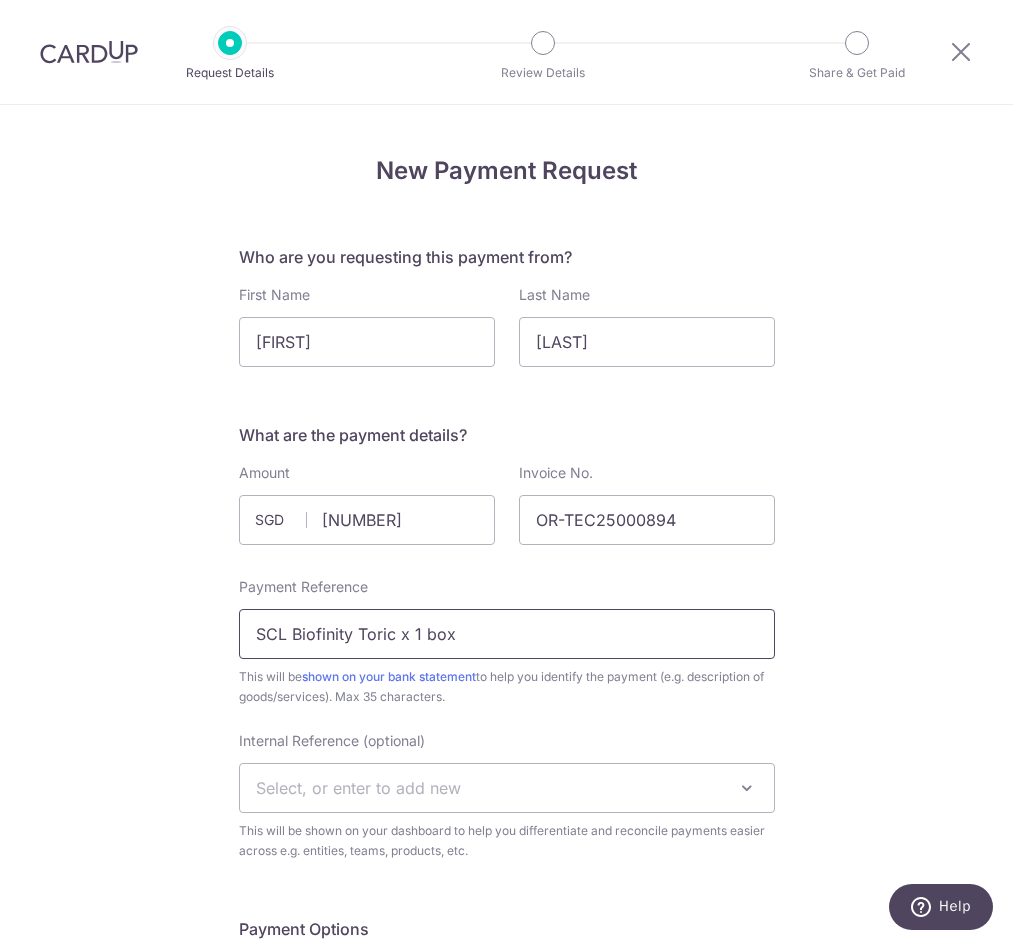 type on "SCL Biofinity Toric x 1 box" 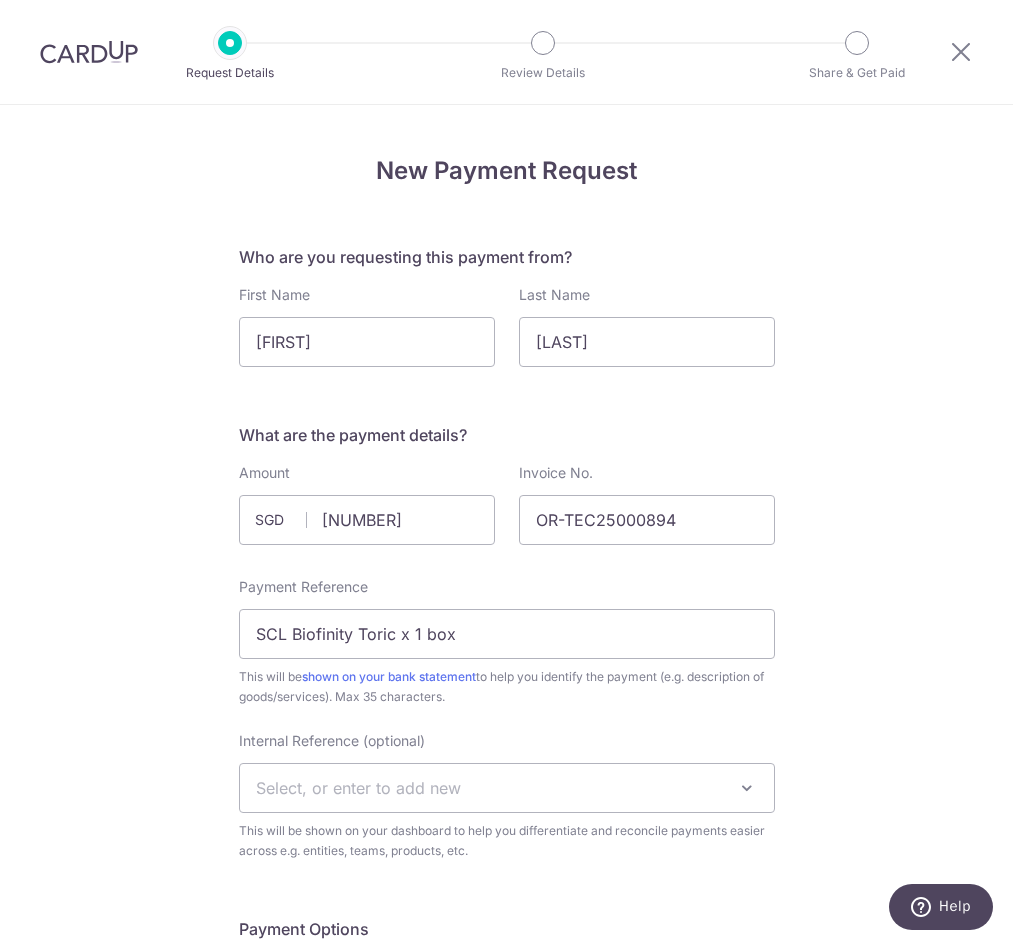 click on "New Payment Request
Who are you requesting this payment from?
First Name
[FIRST]
Last Name
[LAST]
What are the payment details?
Amount
[NUMBER]
SGD
Invoice No.
OR-TEC25000894
Payment Reference
SCL Biofinity Toric x 1 box
Payment reference must be present and cannot contain special characters" at bounding box center [506, 1186] 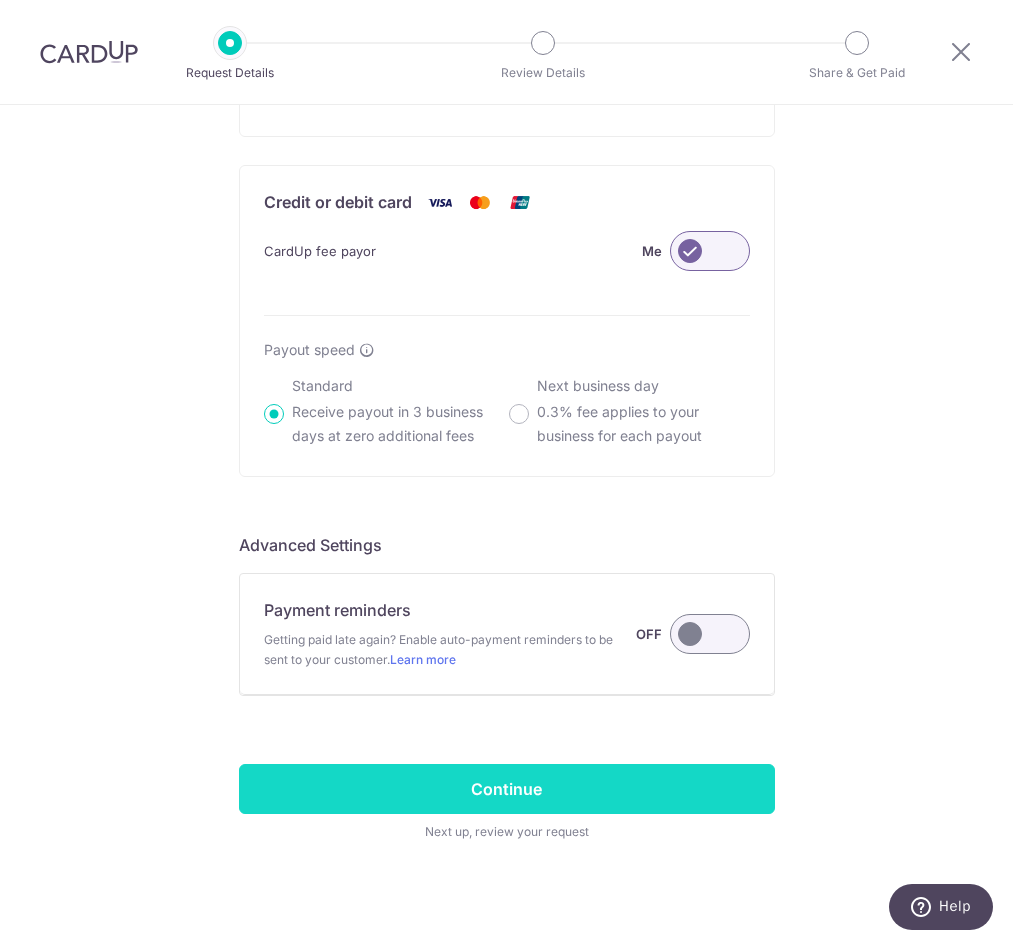 scroll, scrollTop: 1315, scrollLeft: 0, axis: vertical 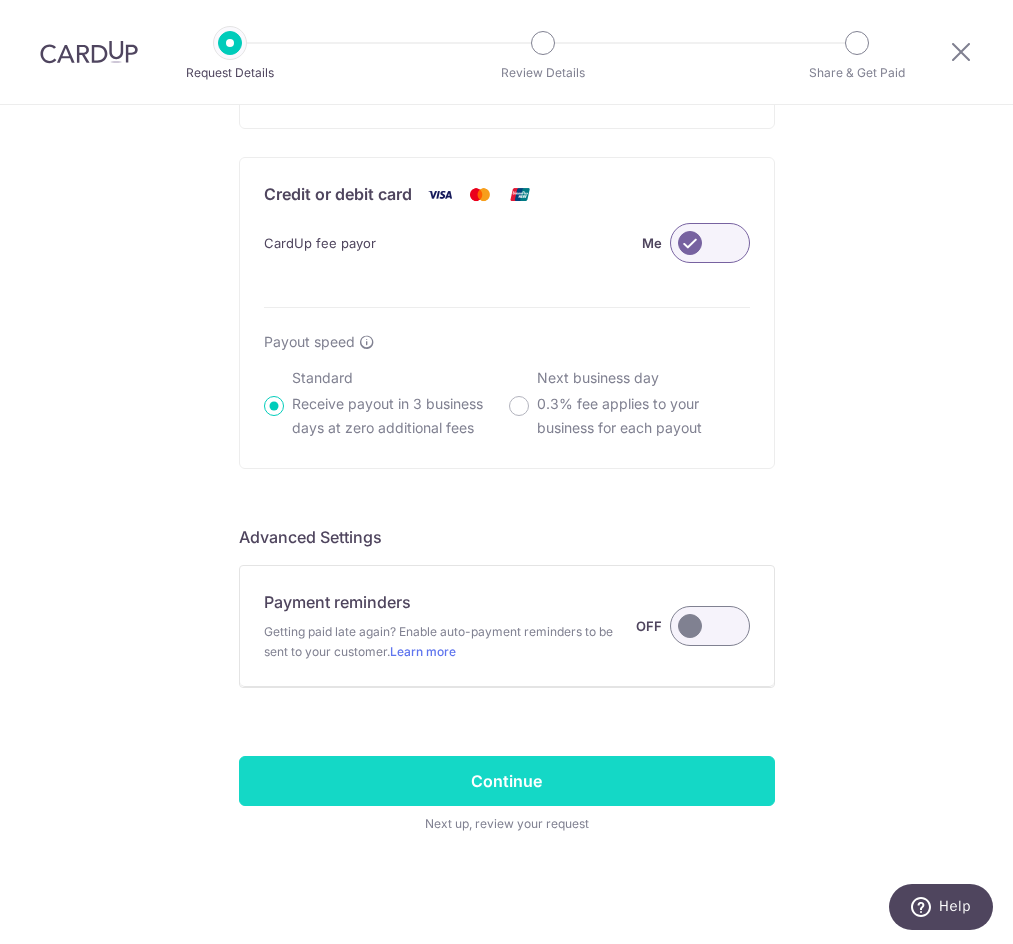 click on "Continue" at bounding box center (507, 781) 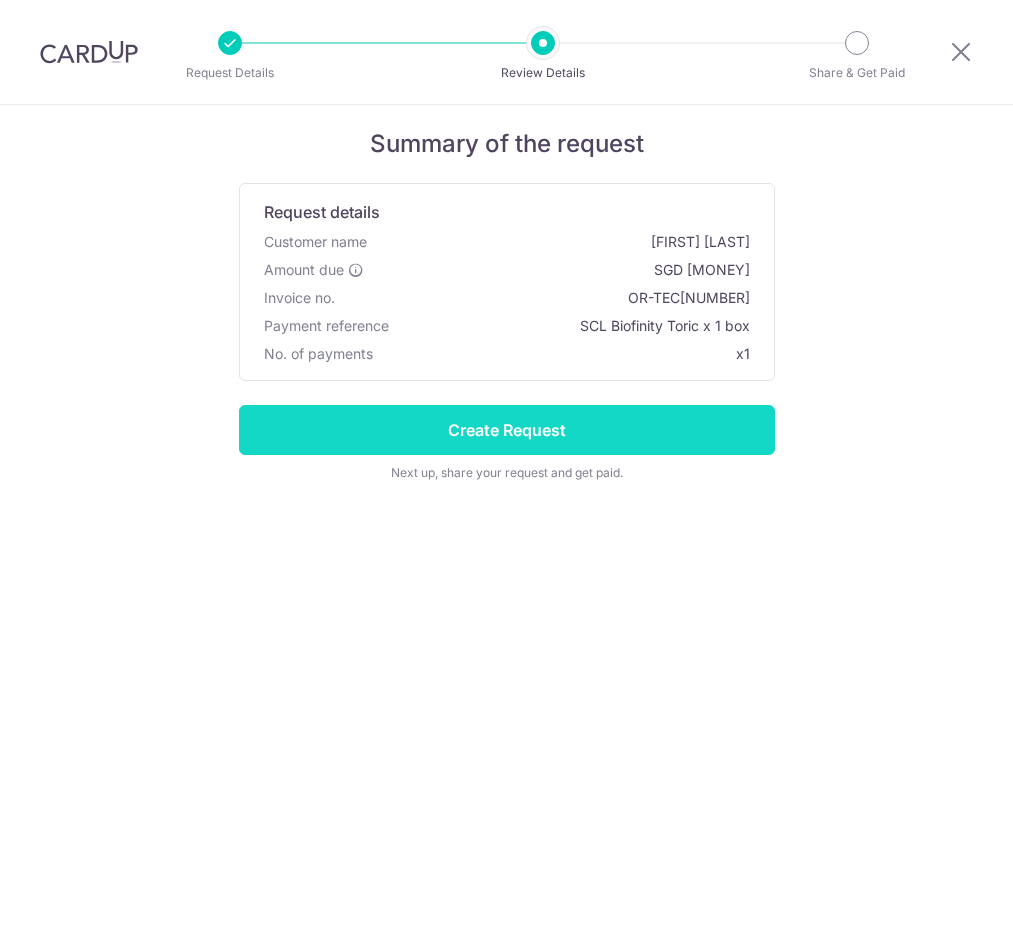 scroll, scrollTop: 0, scrollLeft: 0, axis: both 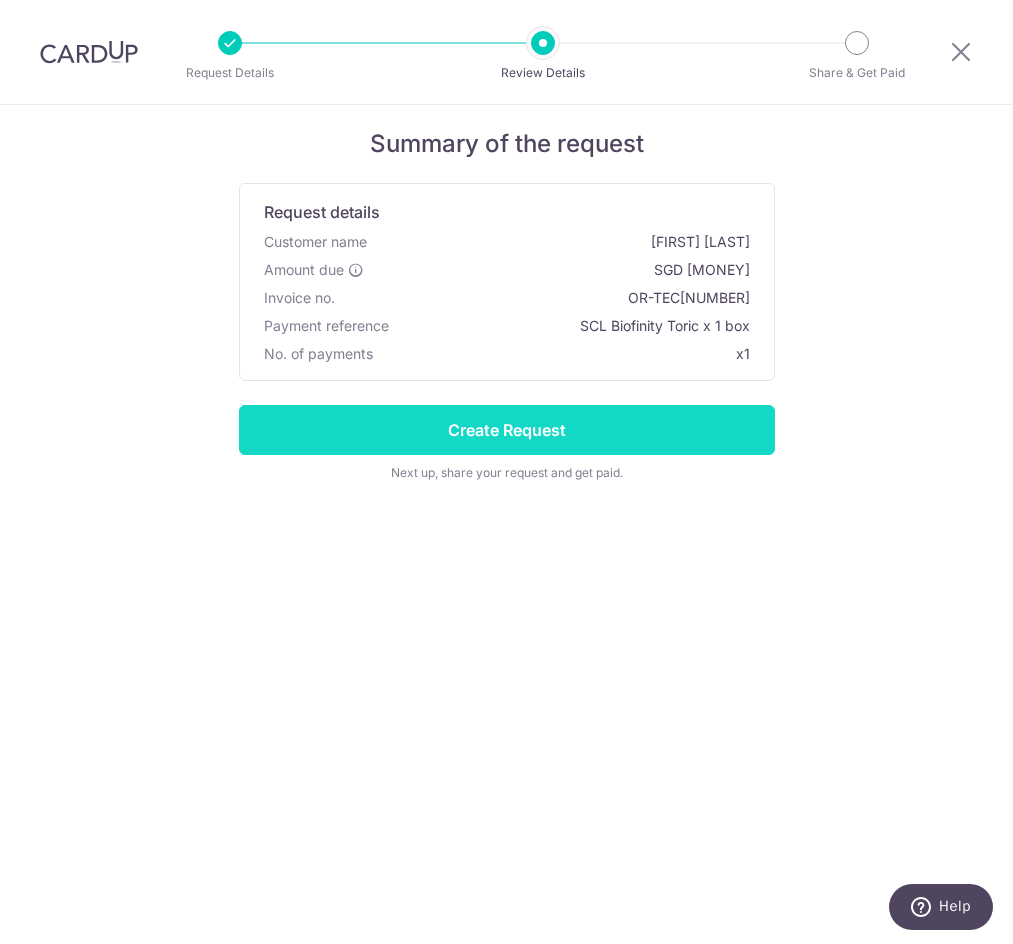 click on "Create Request" at bounding box center (507, 430) 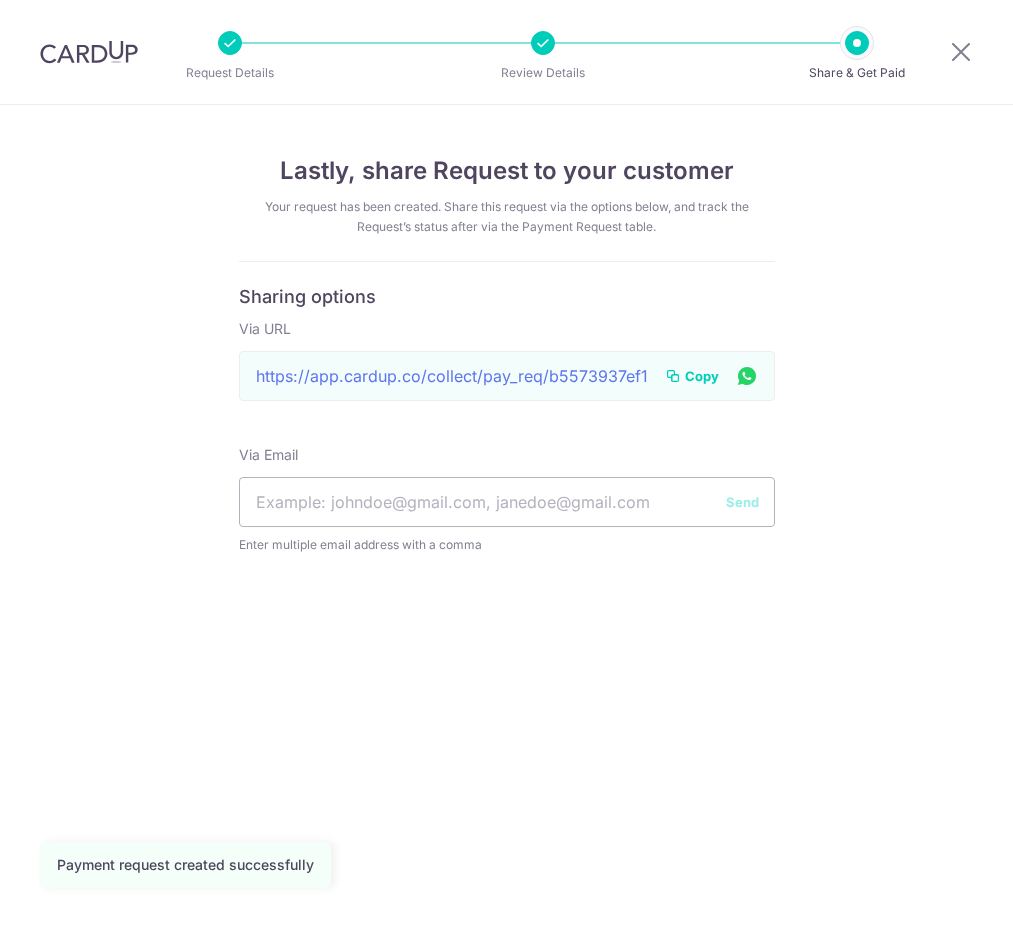 scroll, scrollTop: 0, scrollLeft: 0, axis: both 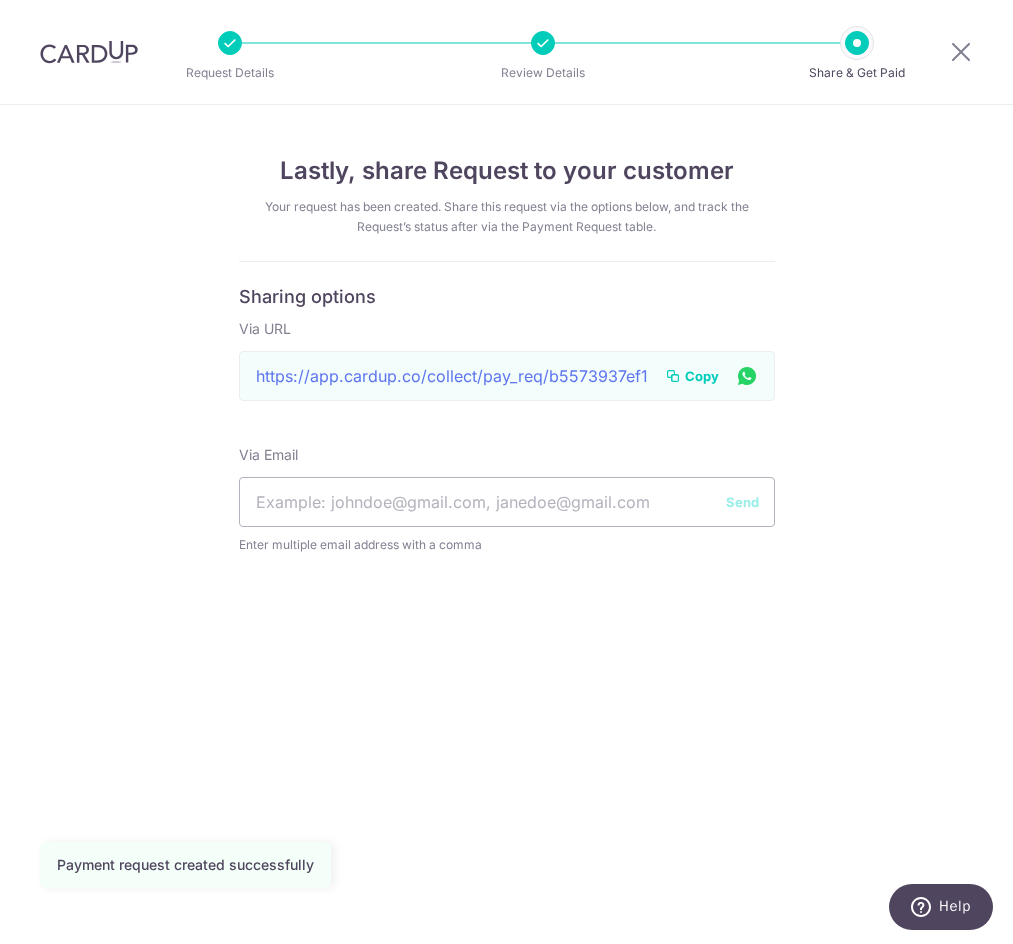click on "Copy" at bounding box center (702, 376) 